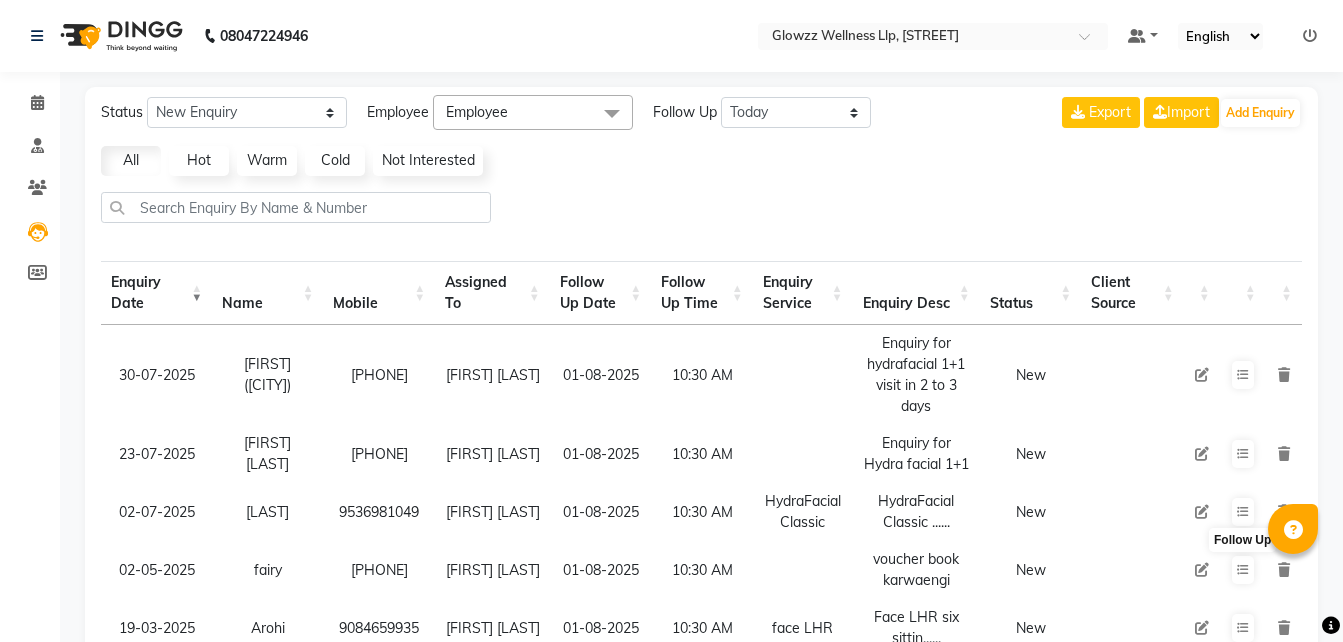 select on "today" 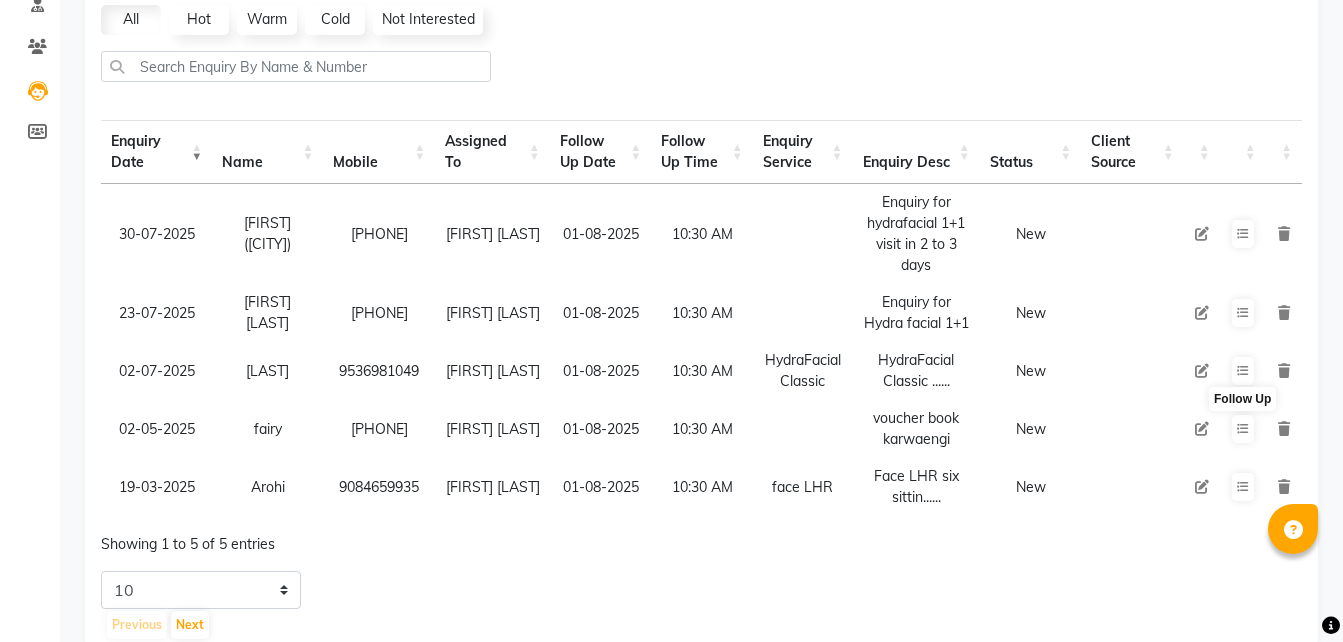 scroll, scrollTop: 0, scrollLeft: 0, axis: both 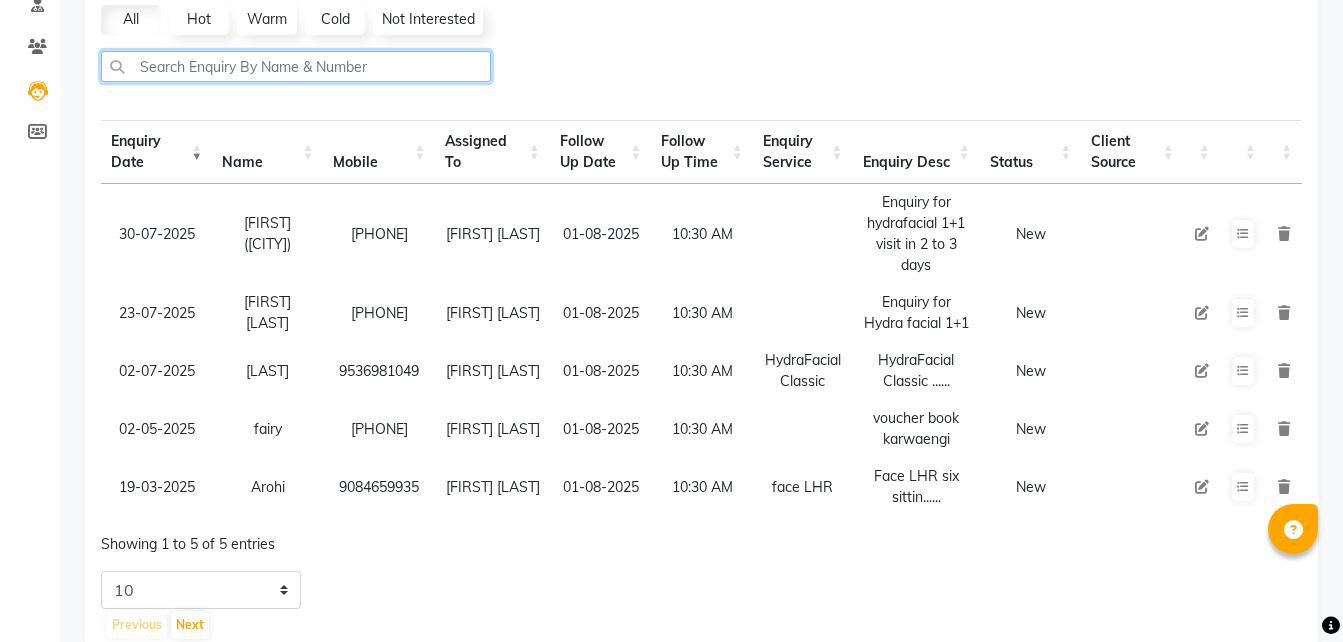 click 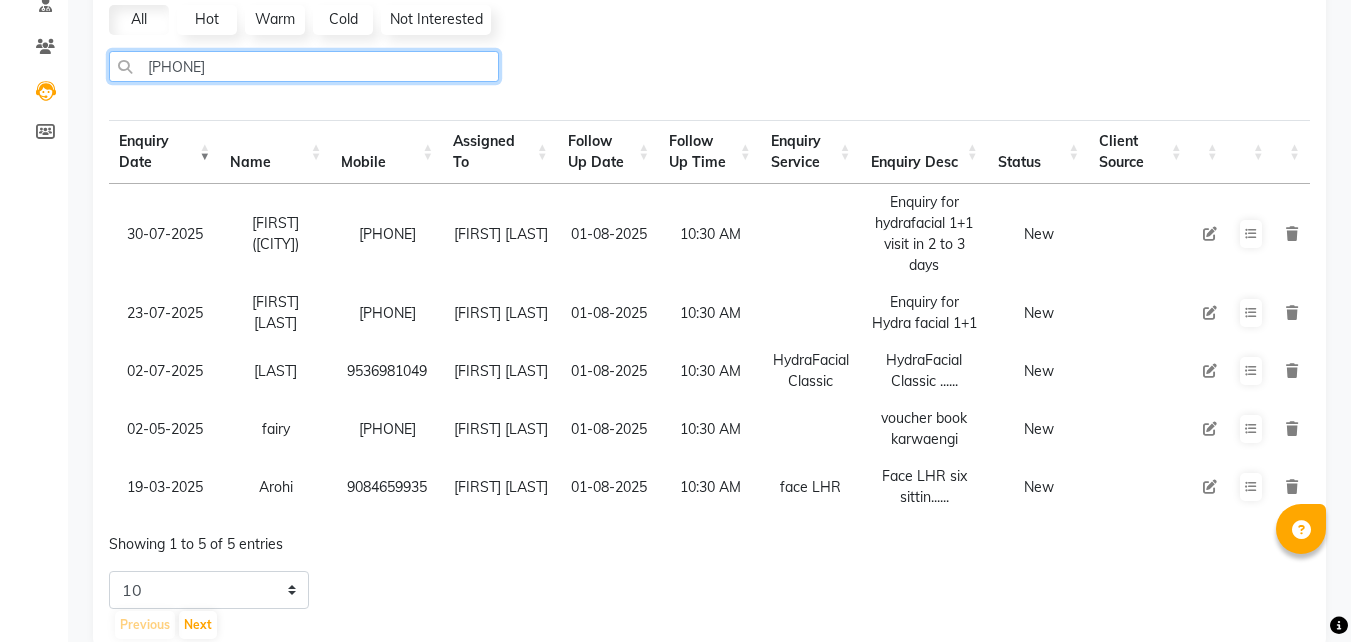 scroll, scrollTop: 0, scrollLeft: 0, axis: both 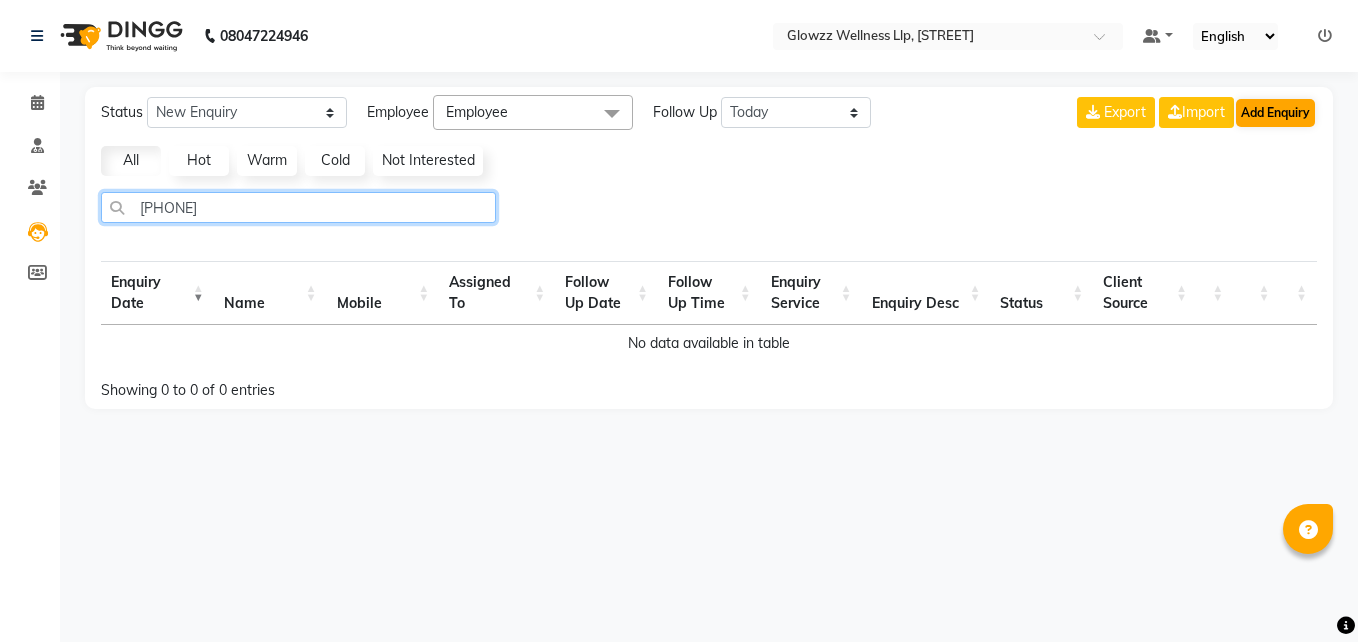 type on "[PHONE]" 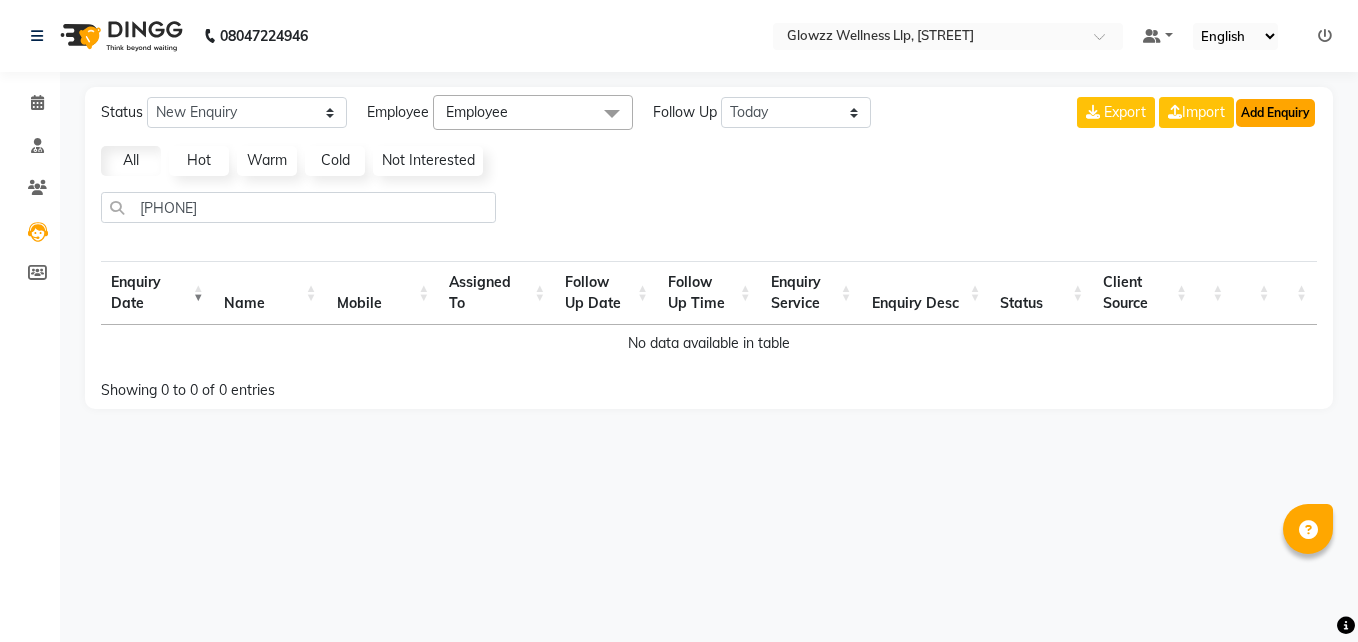 click on "Add Enquiry" 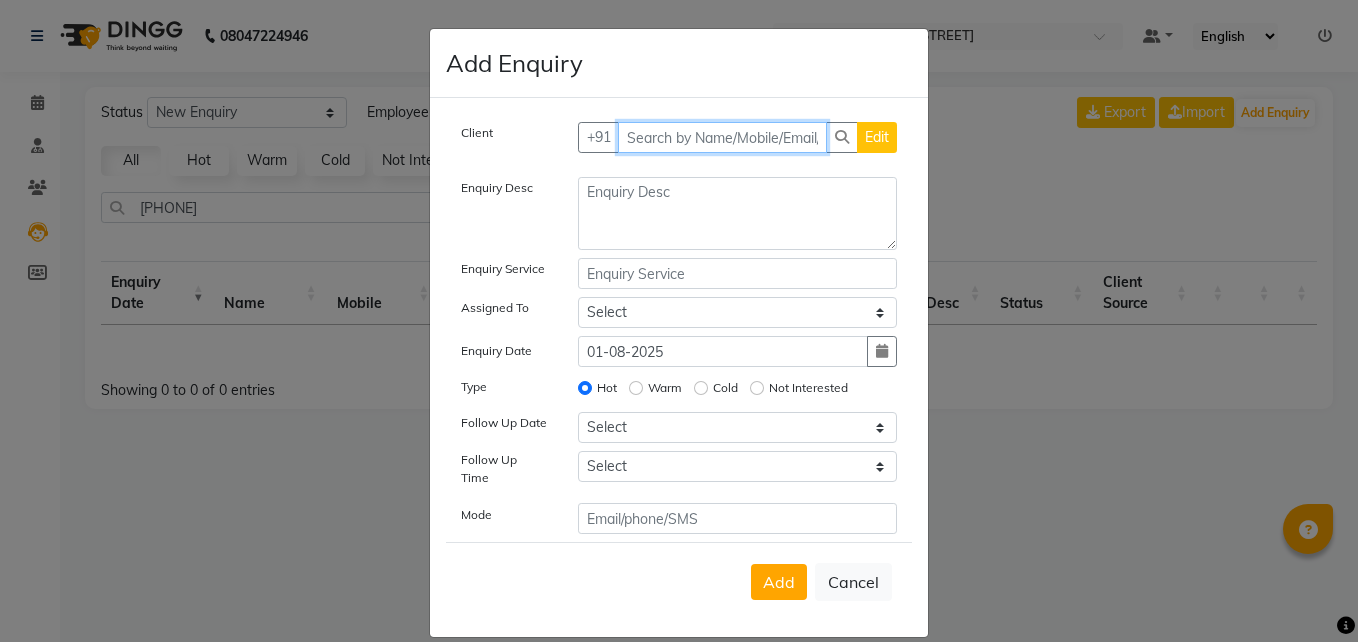 click at bounding box center [723, 137] 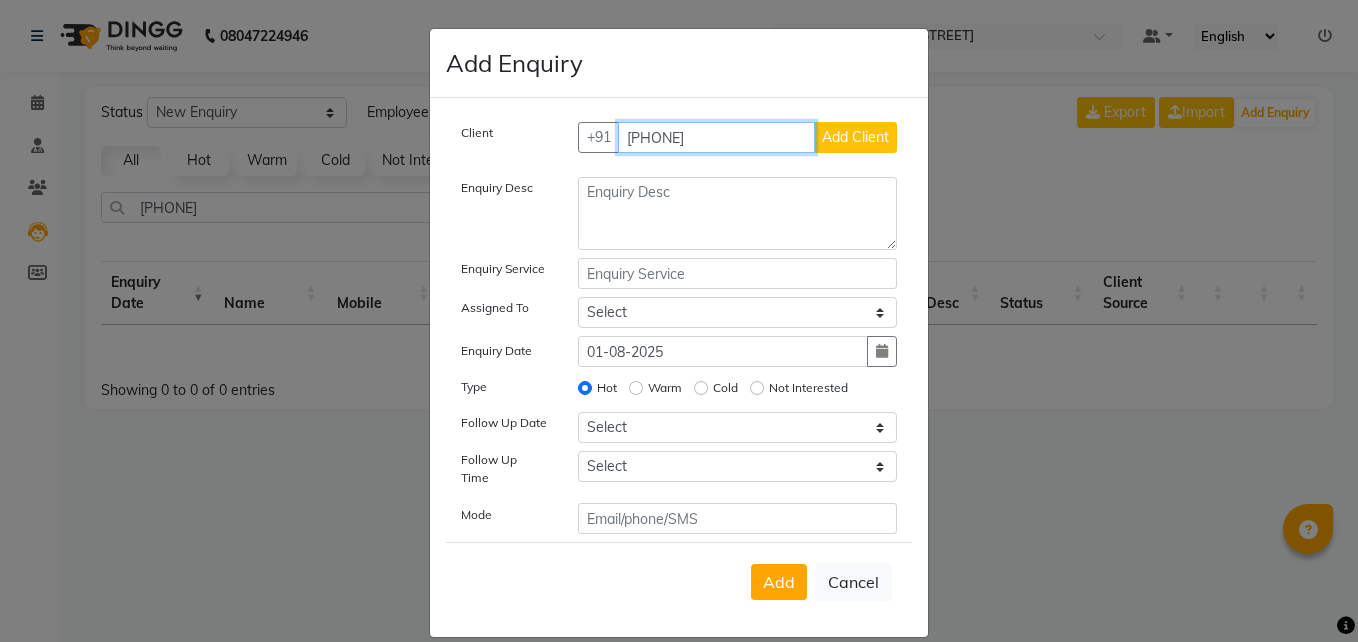 type on "[PHONE]" 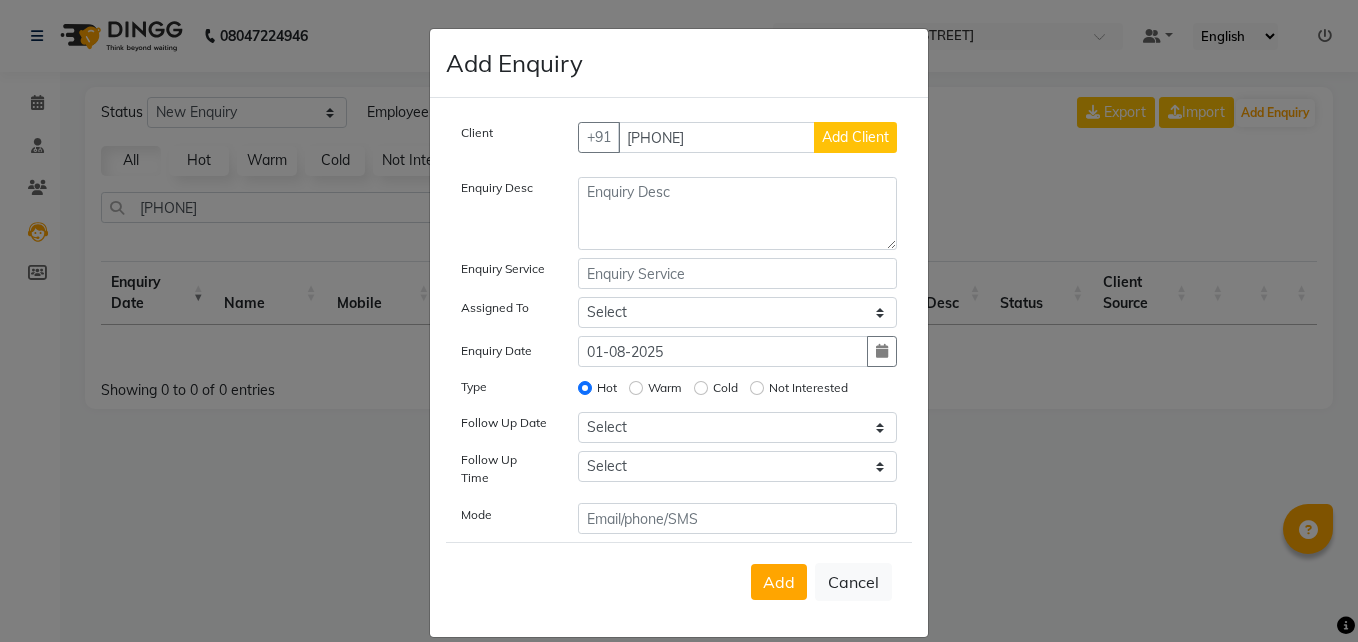 click on "Add Client" 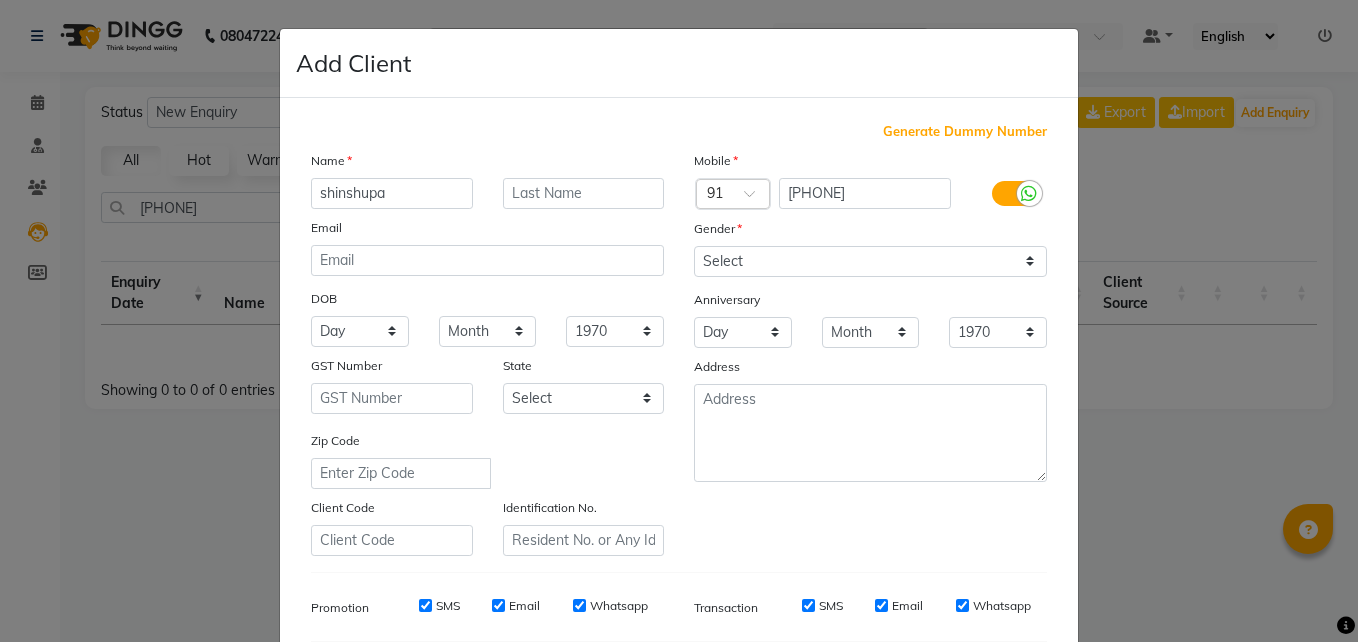 type on "shinshupa" 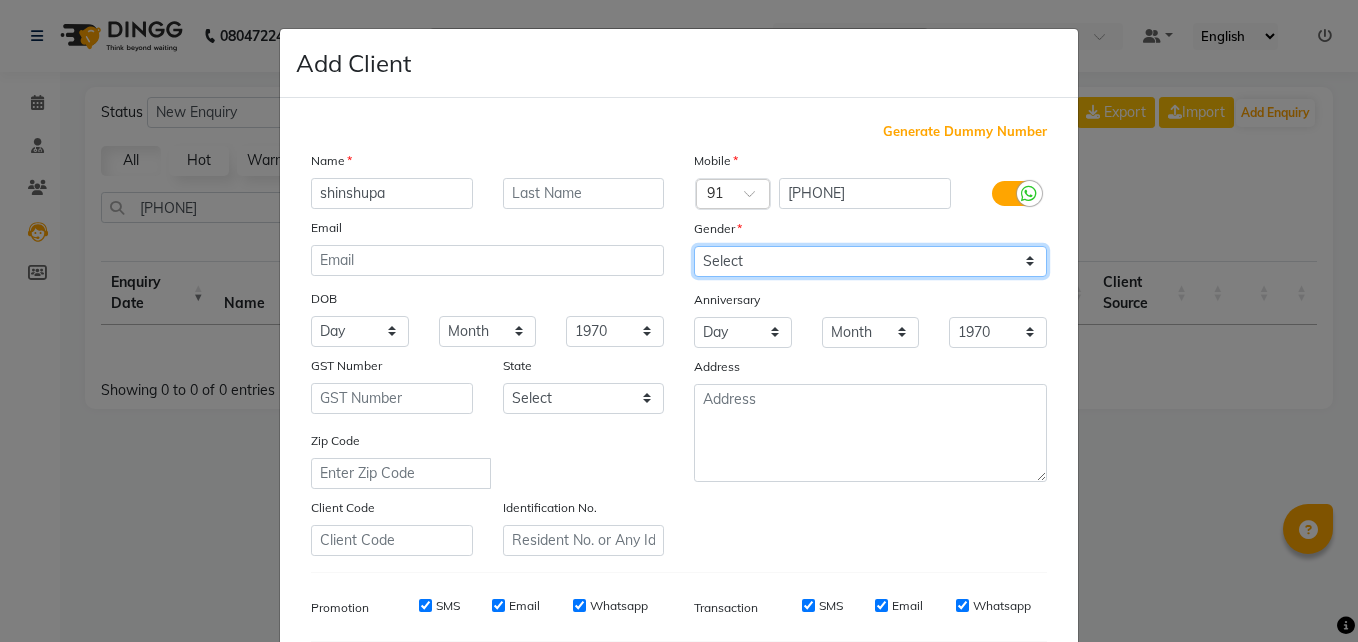 click on "Select Male Female Other Prefer Not To Say" 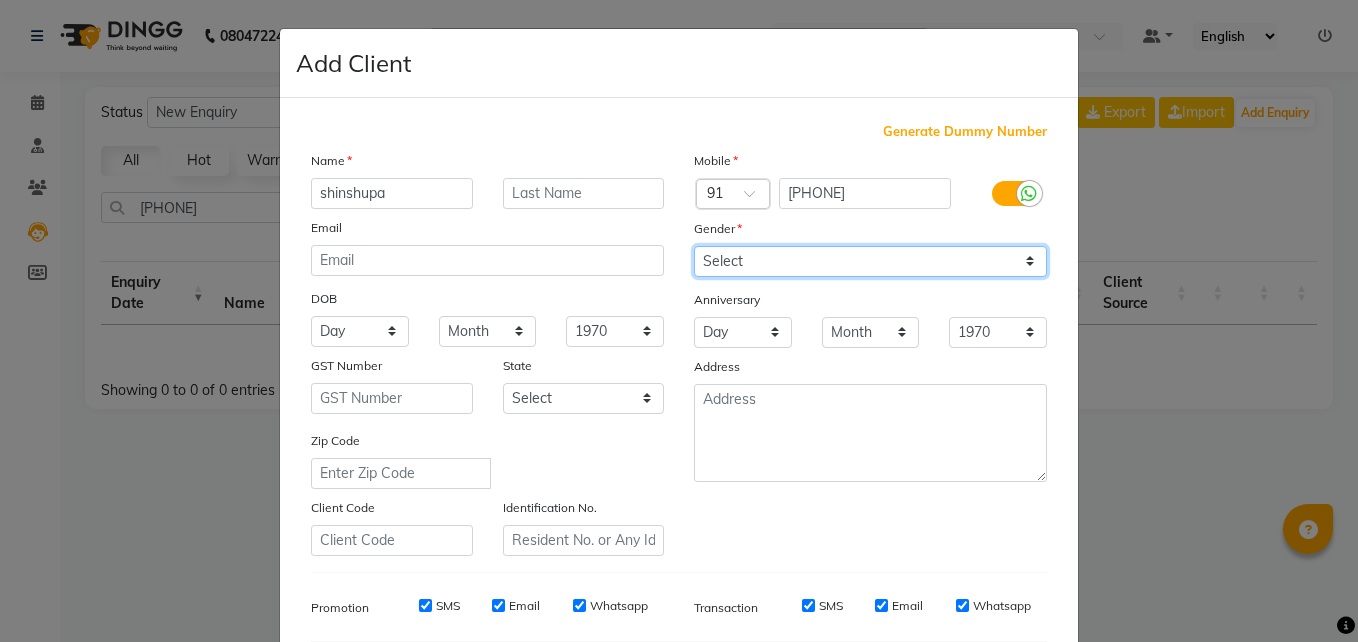 select on "female" 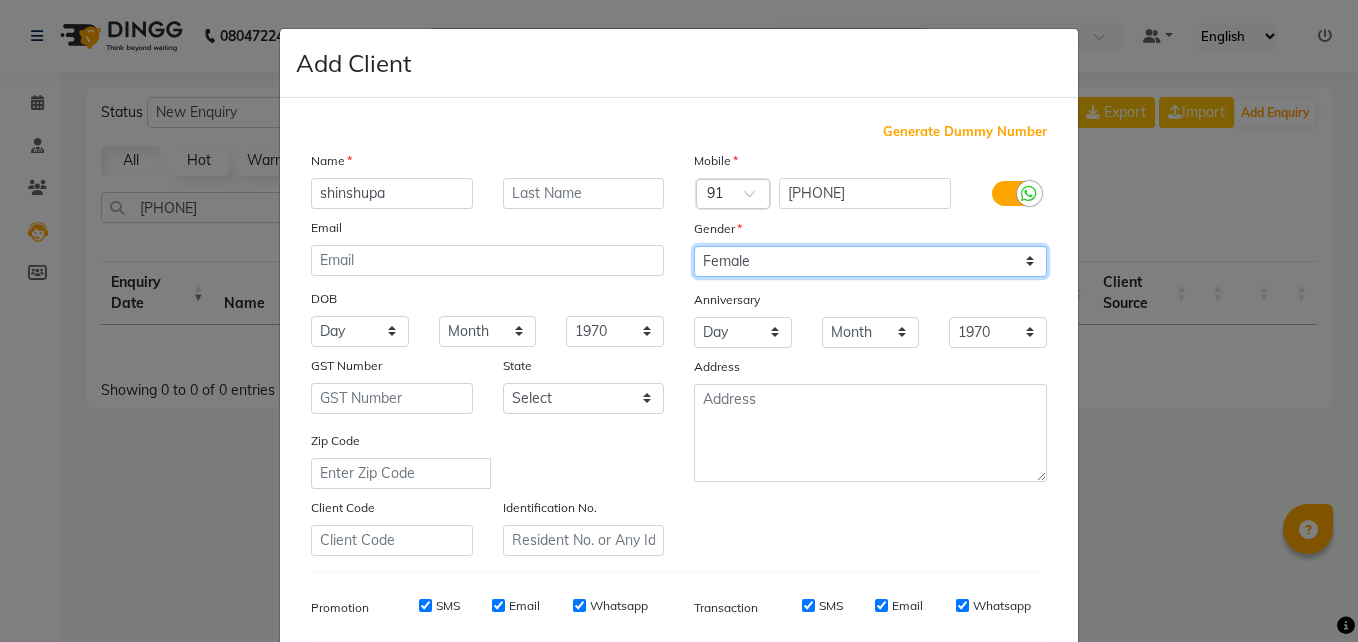 click on "Select Male Female Other Prefer Not To Say" 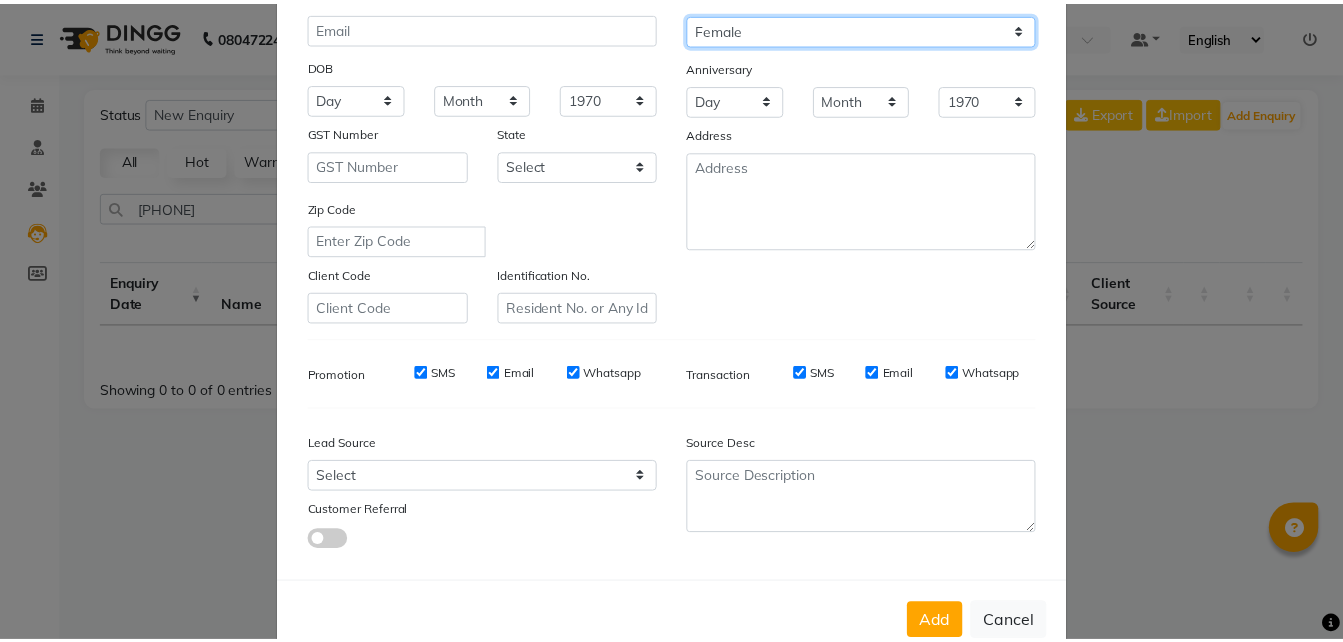 scroll, scrollTop: 281, scrollLeft: 0, axis: vertical 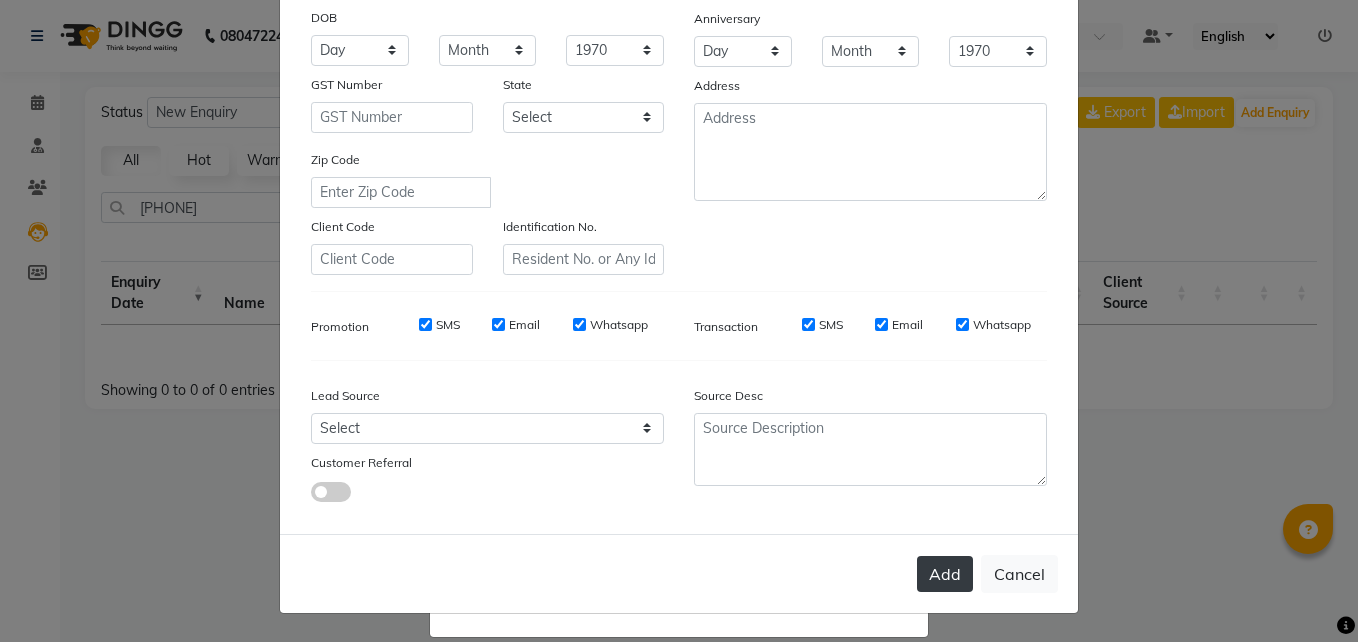 click on "Add" 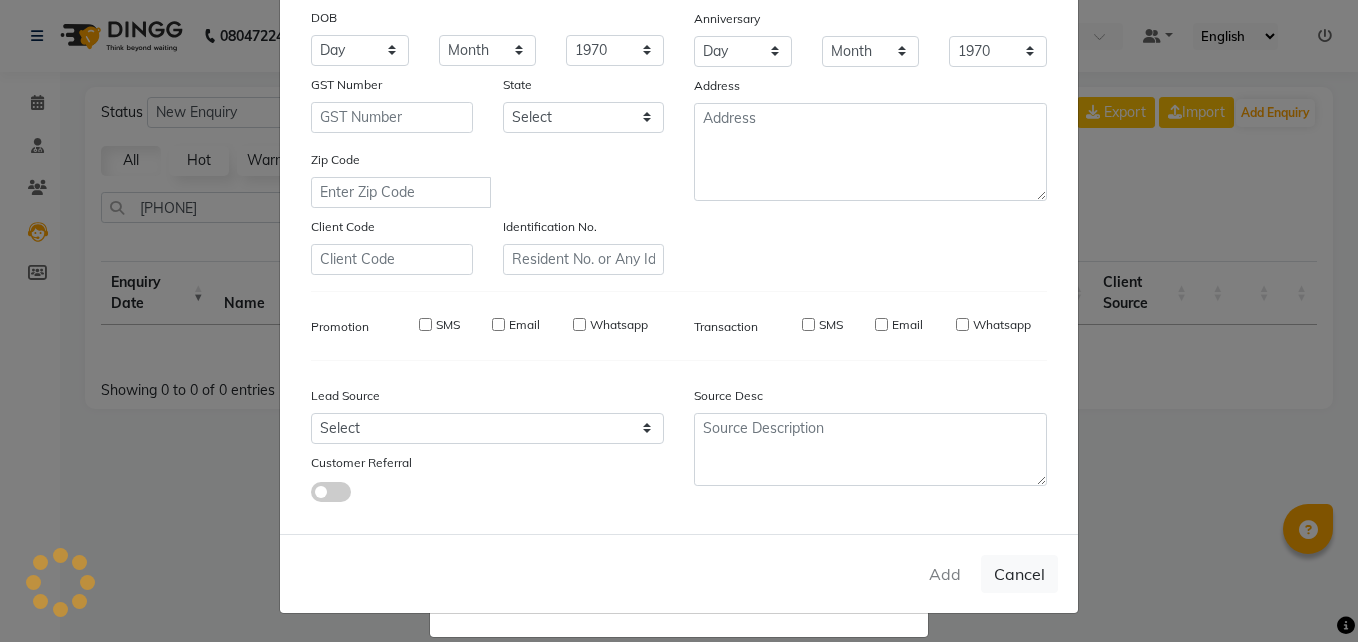 type 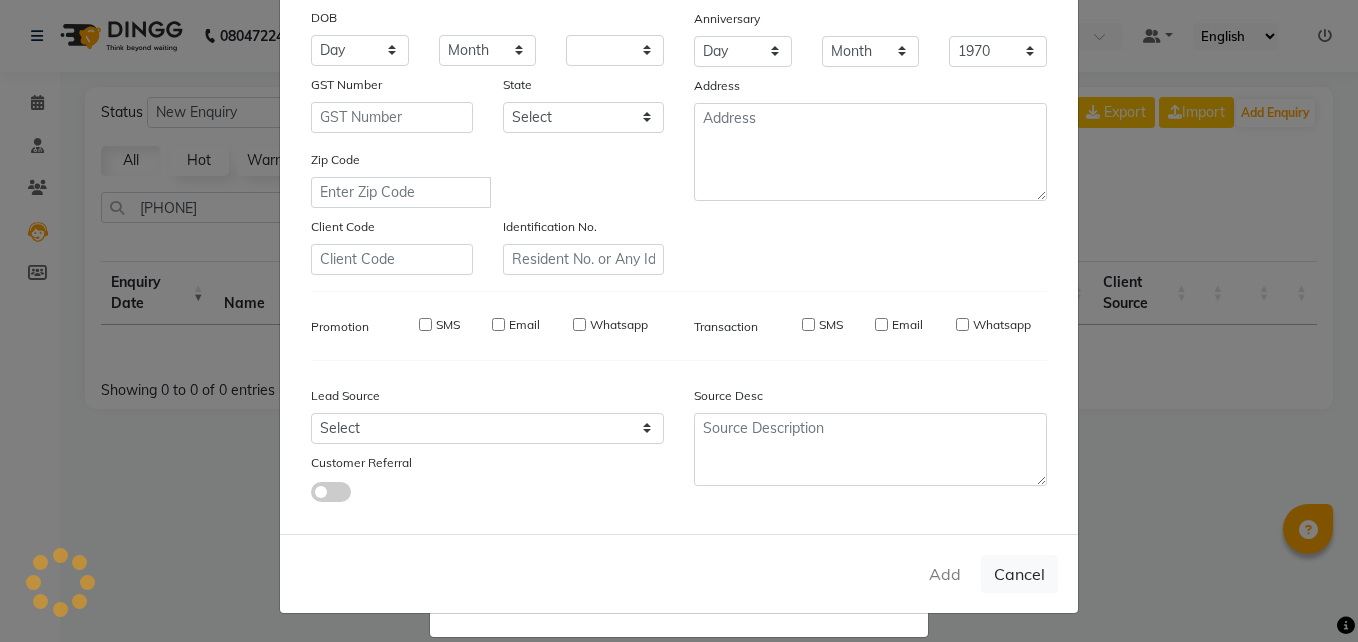 select 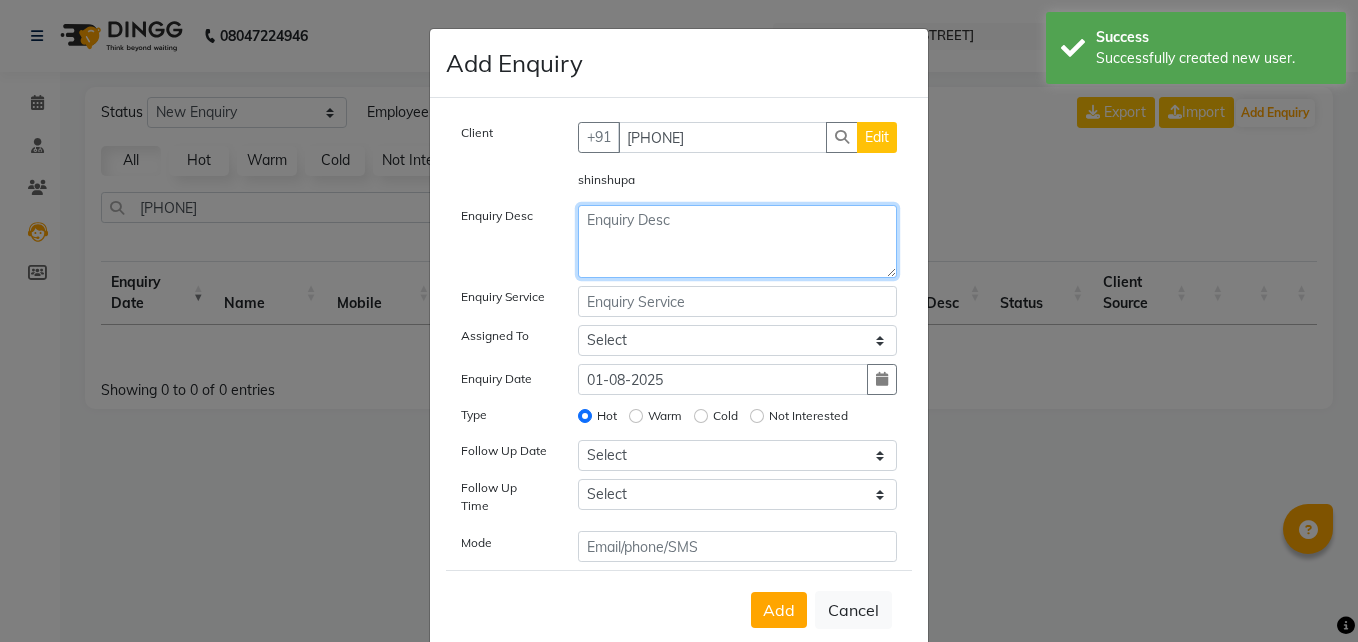 click 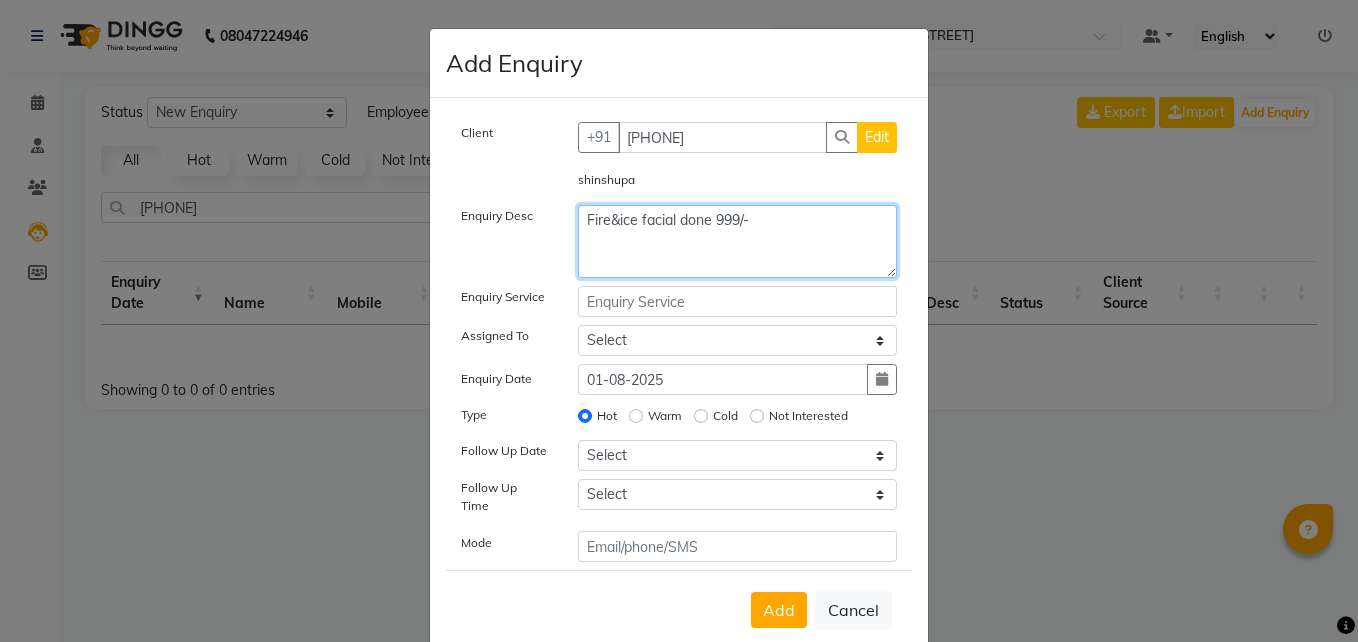 type on "Fire&ice facial done 999/-" 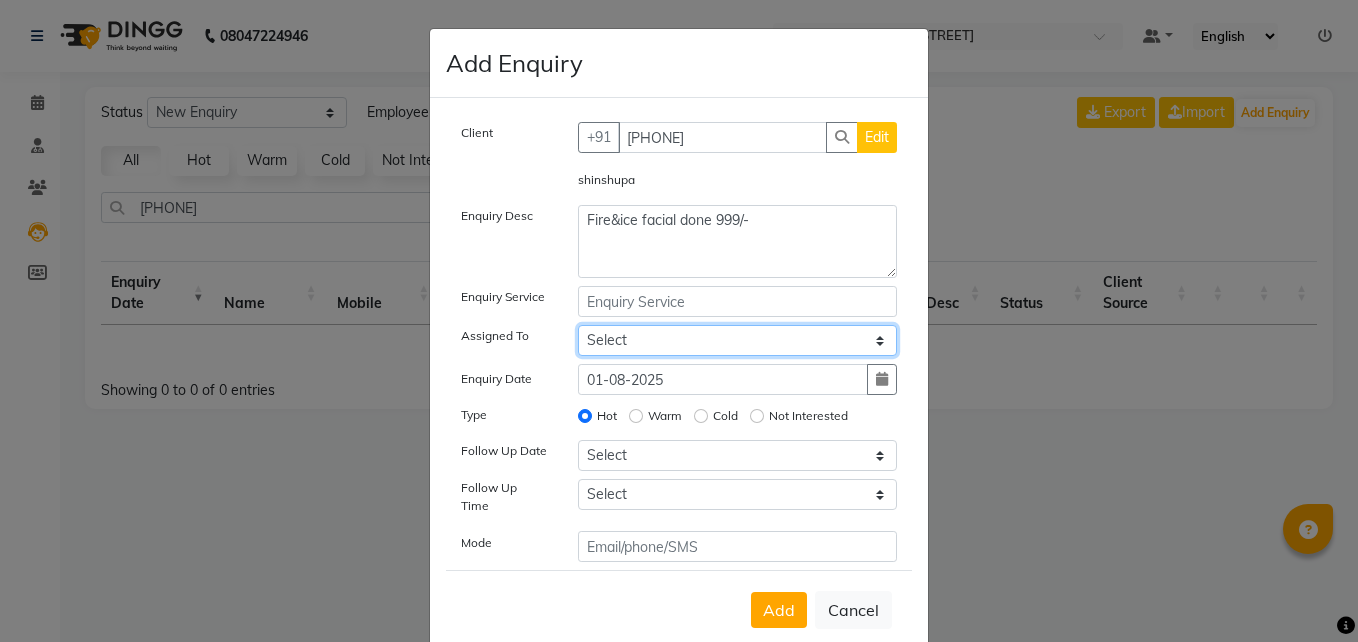 click on "Select Dr.[LAST] Dr.[LAST] [FIRST] [FIRST] [LAST]" 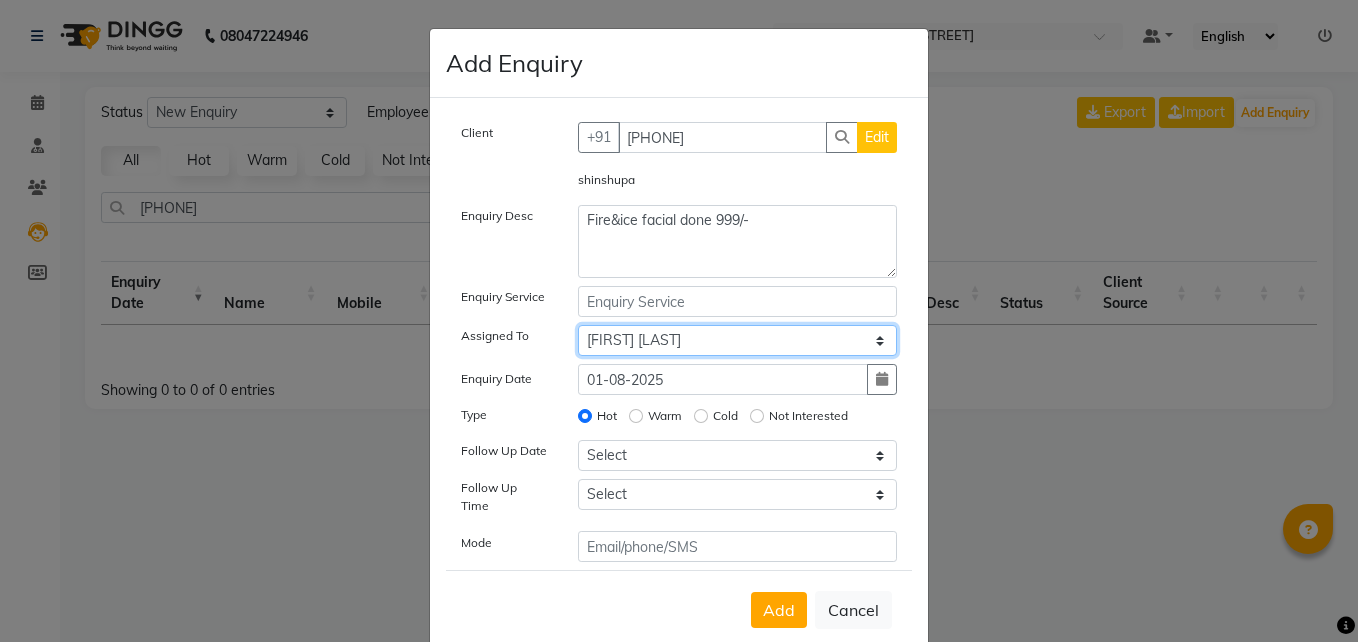click on "Select Dr.[LAST] Dr.[LAST] [FIRST] [FIRST] [LAST]" 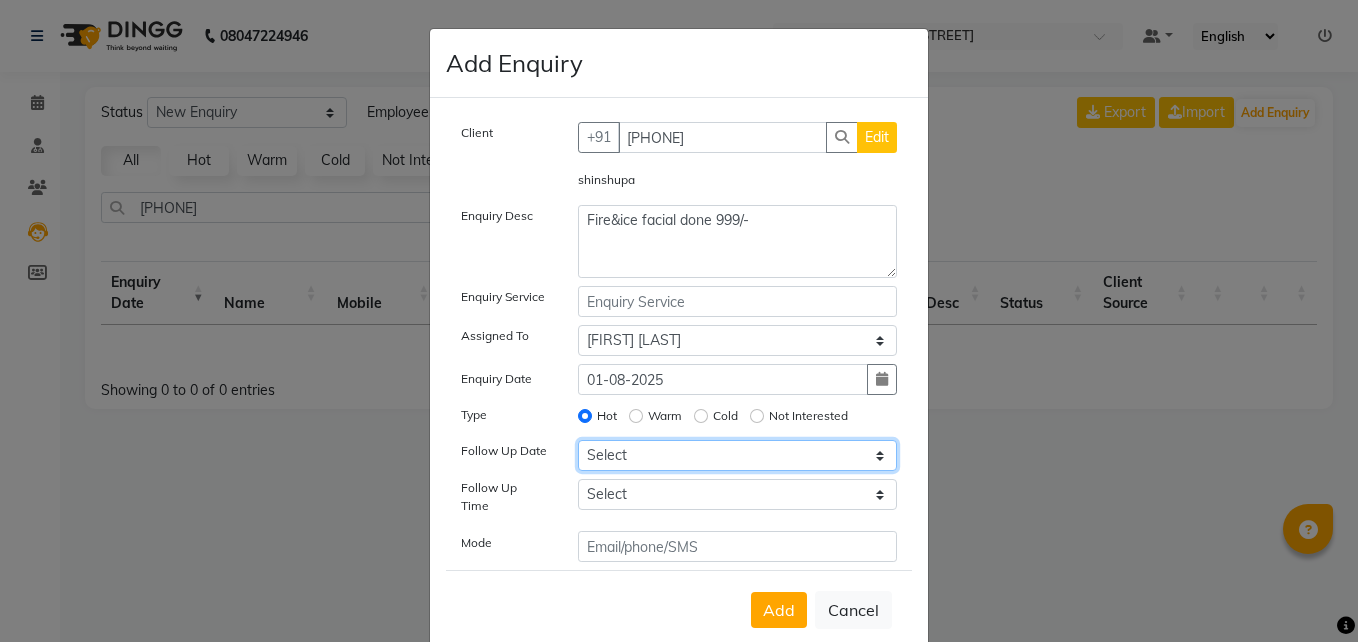 click on "Select Today Tomorrow In 2 days (Sunday) In 3 days (Monday) In 4 days (Tuesday) In 5 days (Wednesday) In 6 days (Thursday) In 1 Week (2025-08-08) In 2 Week (2025-08-15) In 1 Month (2025-09-01) In 2 Month (2025-10-01) In 3 Month (2025-11-01) Custom Date" at bounding box center [738, 455] 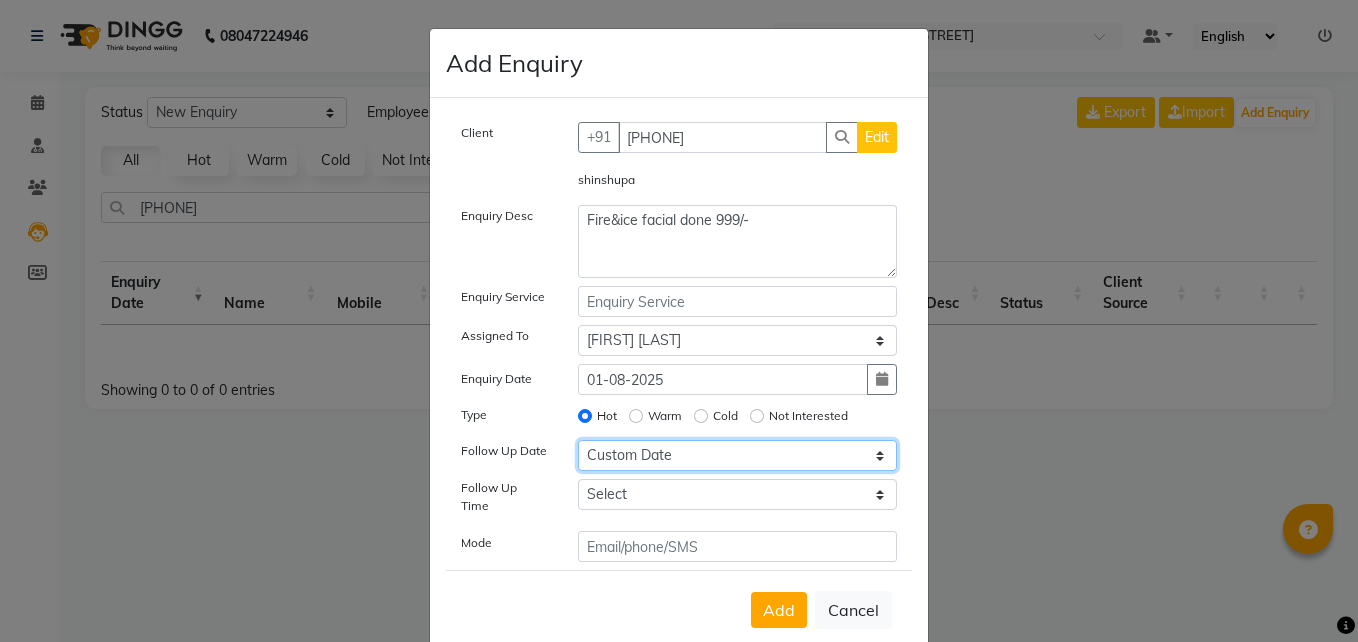 click on "Select Today Tomorrow In 2 days (Sunday) In 3 days (Monday) In 4 days (Tuesday) In 5 days (Wednesday) In 6 days (Thursday) In 1 Week (2025-08-08) In 2 Week (2025-08-15) In 1 Month (2025-09-01) In 2 Month (2025-10-01) In 3 Month (2025-11-01) Custom Date" at bounding box center (738, 455) 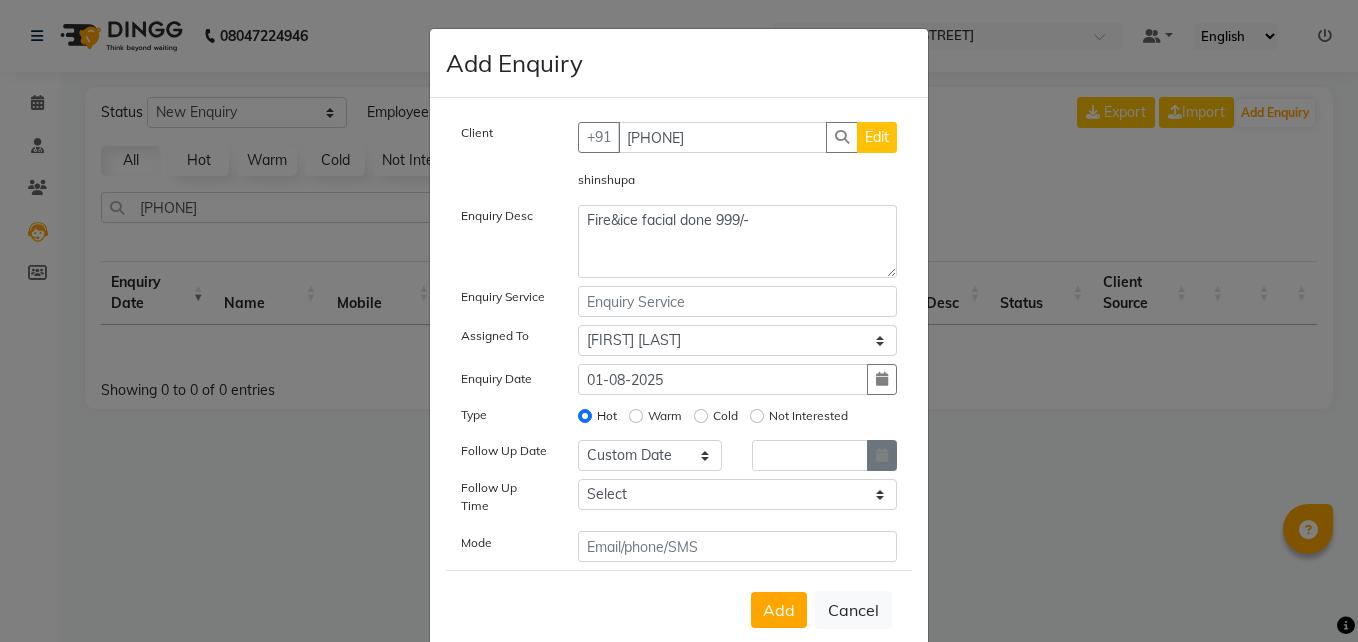 click 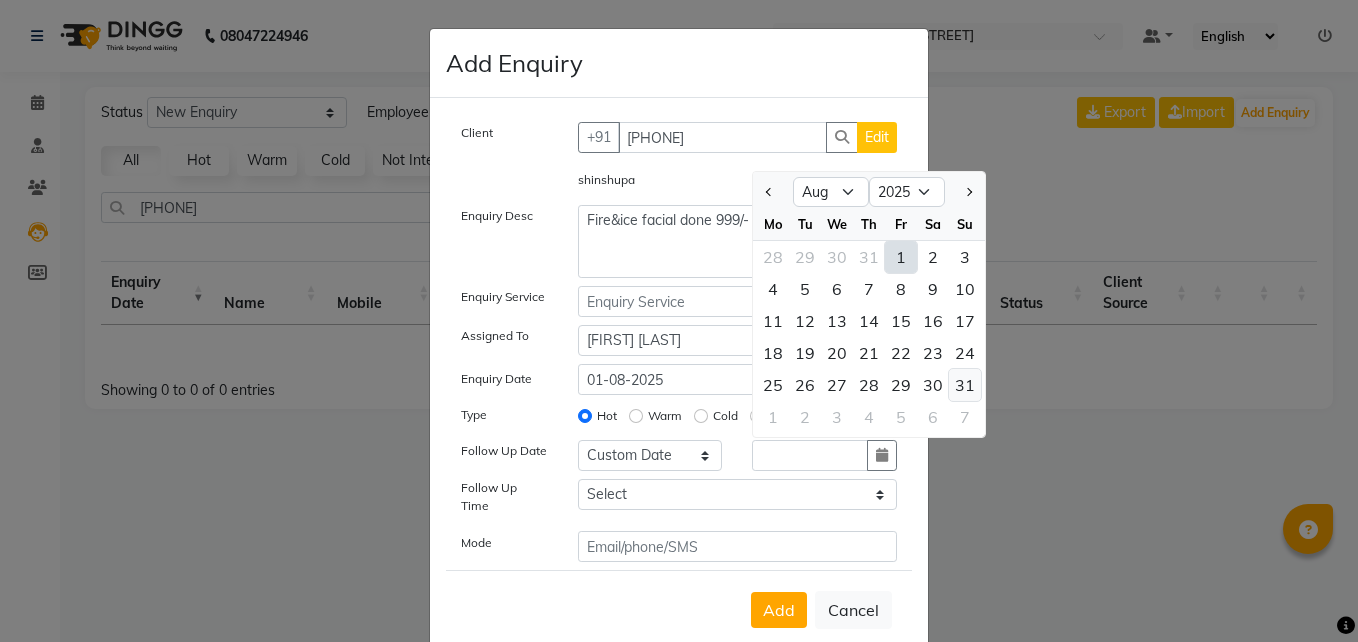 click on "31" 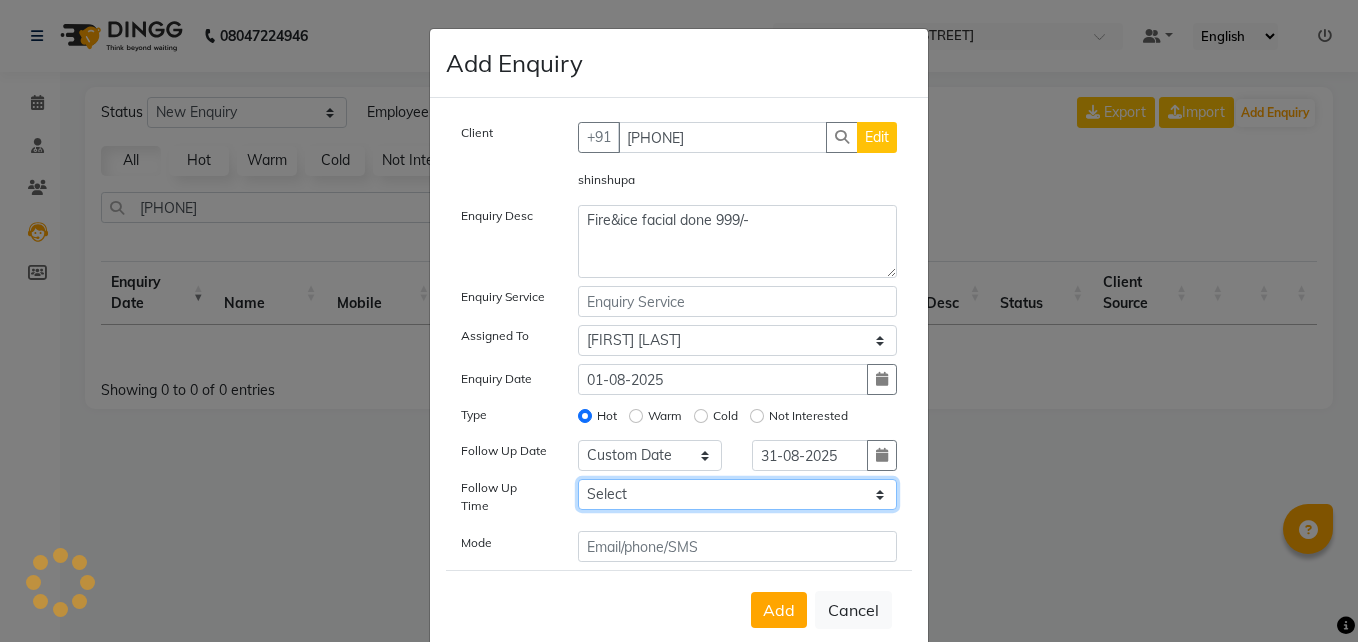 click on "Select 07:00 AM 07:15 AM 07:30 AM 07:45 AM 08:00 AM 08:15 AM 08:30 AM 08:45 AM 09:00 AM 09:15 AM 09:30 AM 09:45 AM 10:00 AM 10:15 AM 10:30 AM 10:45 AM 11:00 AM 11:15 AM 11:30 AM 11:45 AM 12:00 PM 12:15 PM 12:30 PM 12:45 PM 01:00 PM 01:15 PM 01:30 PM 01:45 PM 02:00 PM 02:15 PM 02:30 PM 02:45 PM 03:00 PM 03:15 PM 03:30 PM 03:45 PM 04:00 PM 04:15 PM 04:30 PM 04:45 PM 05:00 PM 05:15 PM 05:30 PM 05:45 PM 06:00 PM 06:15 PM 06:30 PM 06:45 PM 07:00 PM 07:15 PM 07:30 PM 07:45 PM 08:00 PM 08:15 PM 08:30 PM 08:45 PM 09:00 PM 09:15 PM 09:30 PM 09:45 PM 10:00 PM" at bounding box center [738, 494] 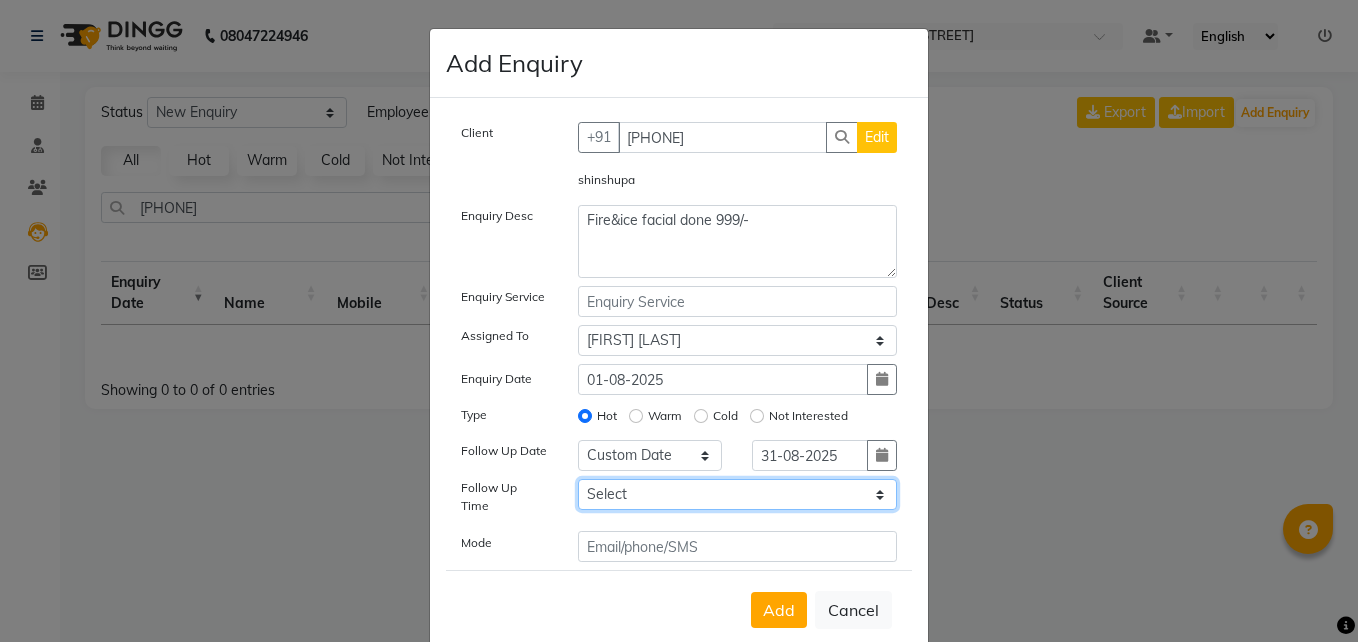 select on "630" 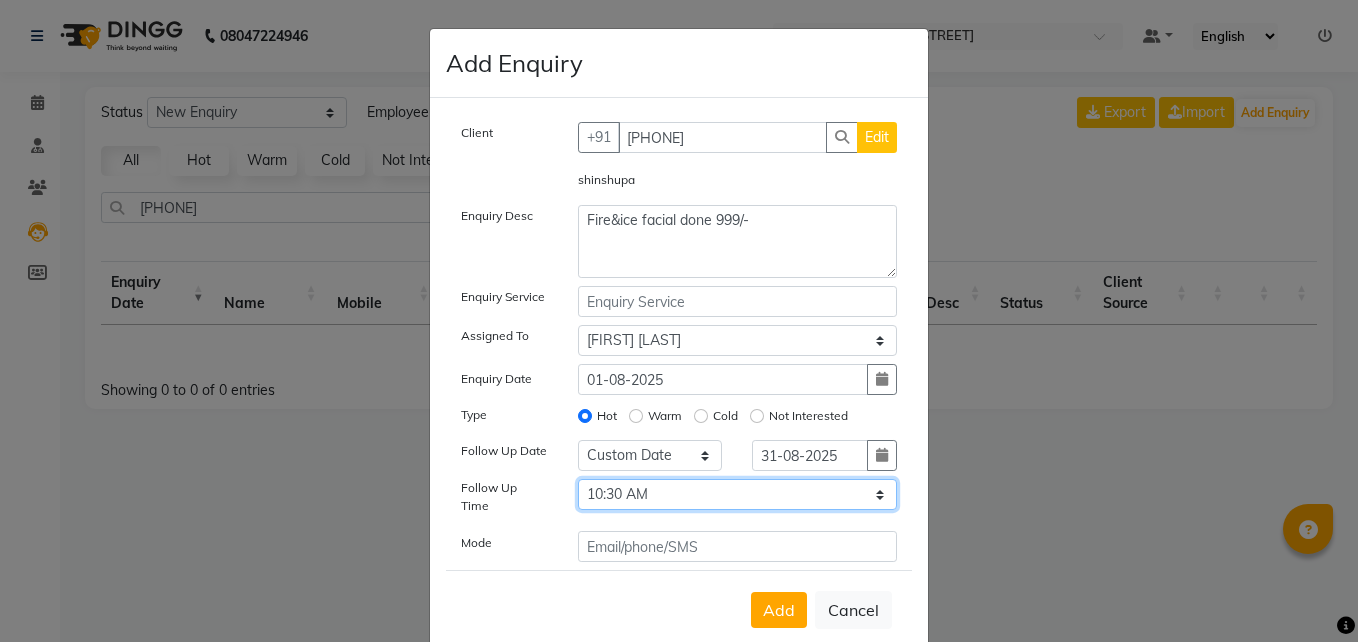 click on "Select 07:00 AM 07:15 AM 07:30 AM 07:45 AM 08:00 AM 08:15 AM 08:30 AM 08:45 AM 09:00 AM 09:15 AM 09:30 AM 09:45 AM 10:00 AM 10:15 AM 10:30 AM 10:45 AM 11:00 AM 11:15 AM 11:30 AM 11:45 AM 12:00 PM 12:15 PM 12:30 PM 12:45 PM 01:00 PM 01:15 PM 01:30 PM 01:45 PM 02:00 PM 02:15 PM 02:30 PM 02:45 PM 03:00 PM 03:15 PM 03:30 PM 03:45 PM 04:00 PM 04:15 PM 04:30 PM 04:45 PM 05:00 PM 05:15 PM 05:30 PM 05:45 PM 06:00 PM 06:15 PM 06:30 PM 06:45 PM 07:00 PM 07:15 PM 07:30 PM 07:45 PM 08:00 PM 08:15 PM 08:30 PM 08:45 PM 09:00 PM 09:15 PM 09:30 PM 09:45 PM 10:00 PM" at bounding box center (738, 494) 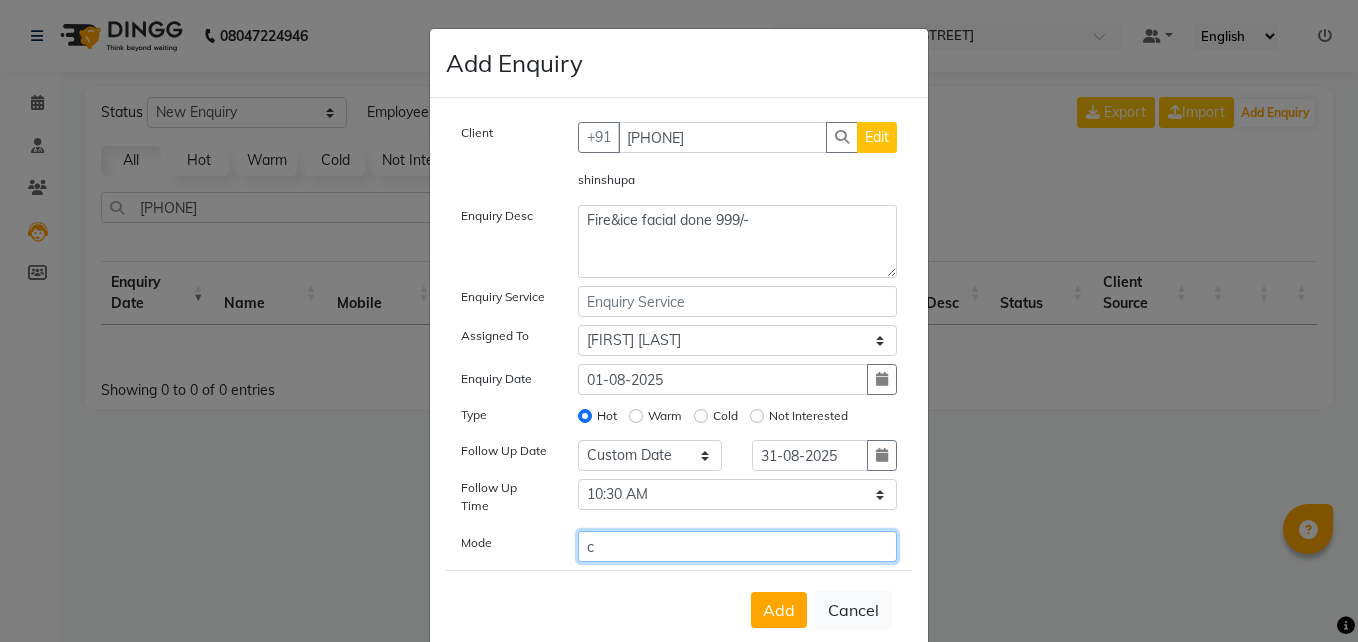 click on "c" 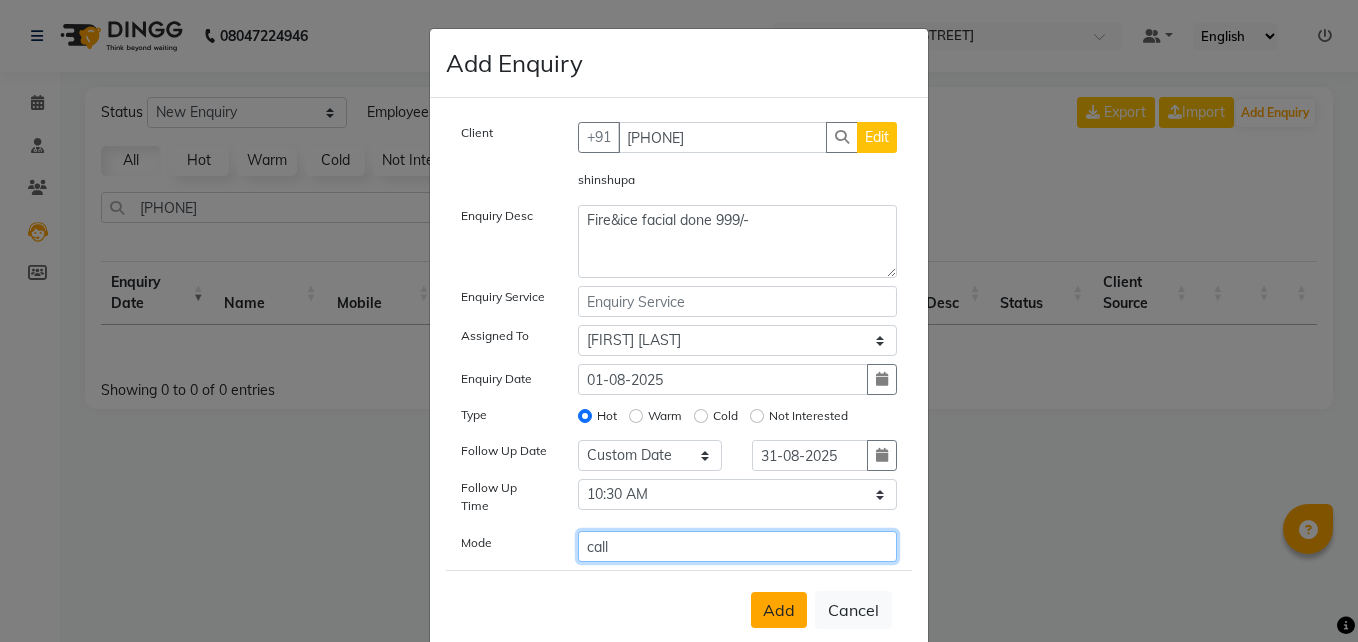type on "call" 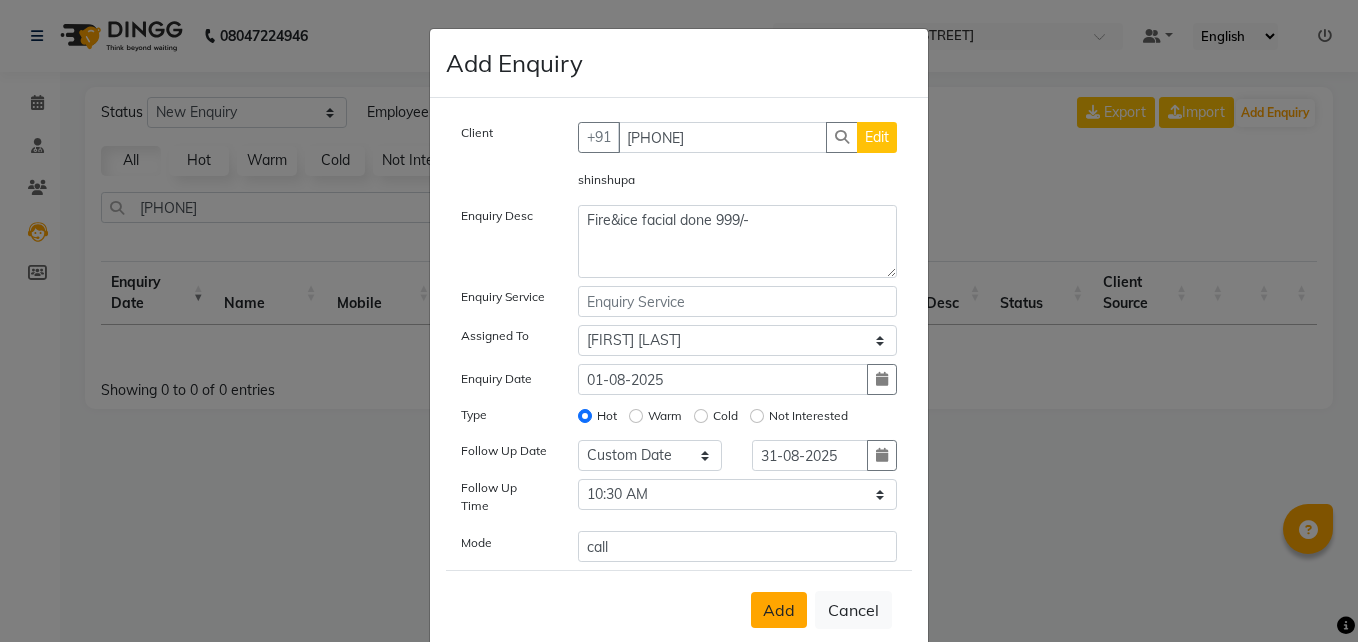 click on "Add" at bounding box center [779, 610] 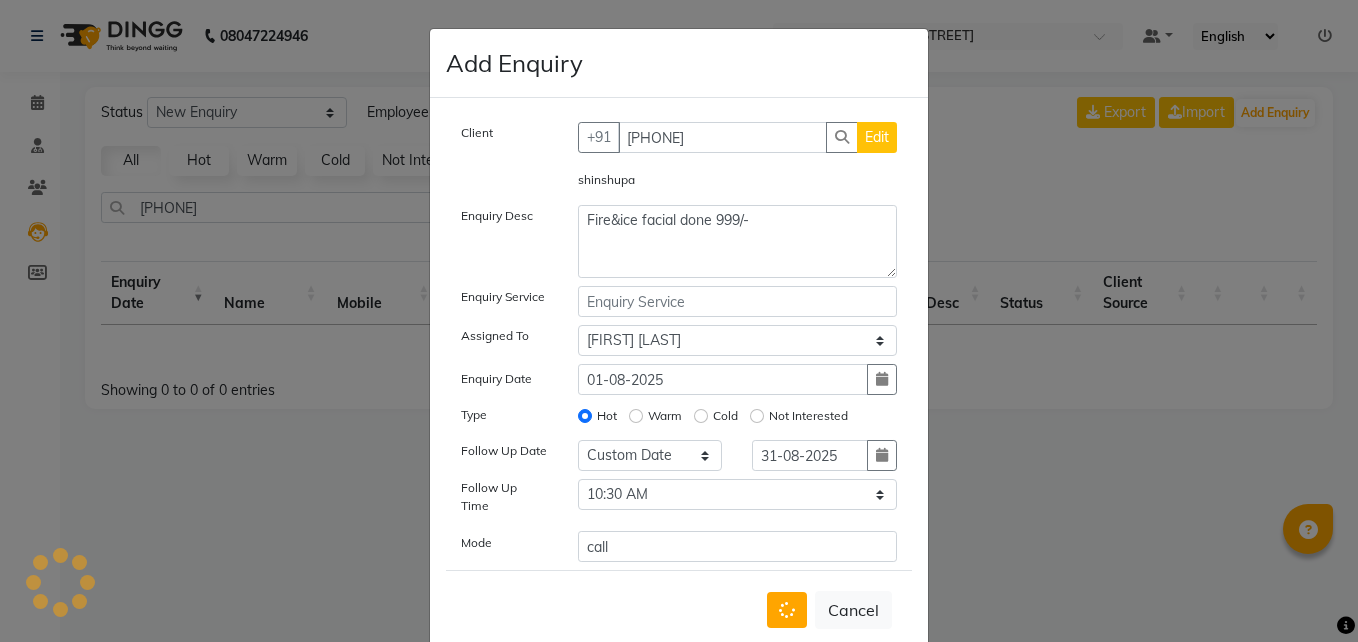 type 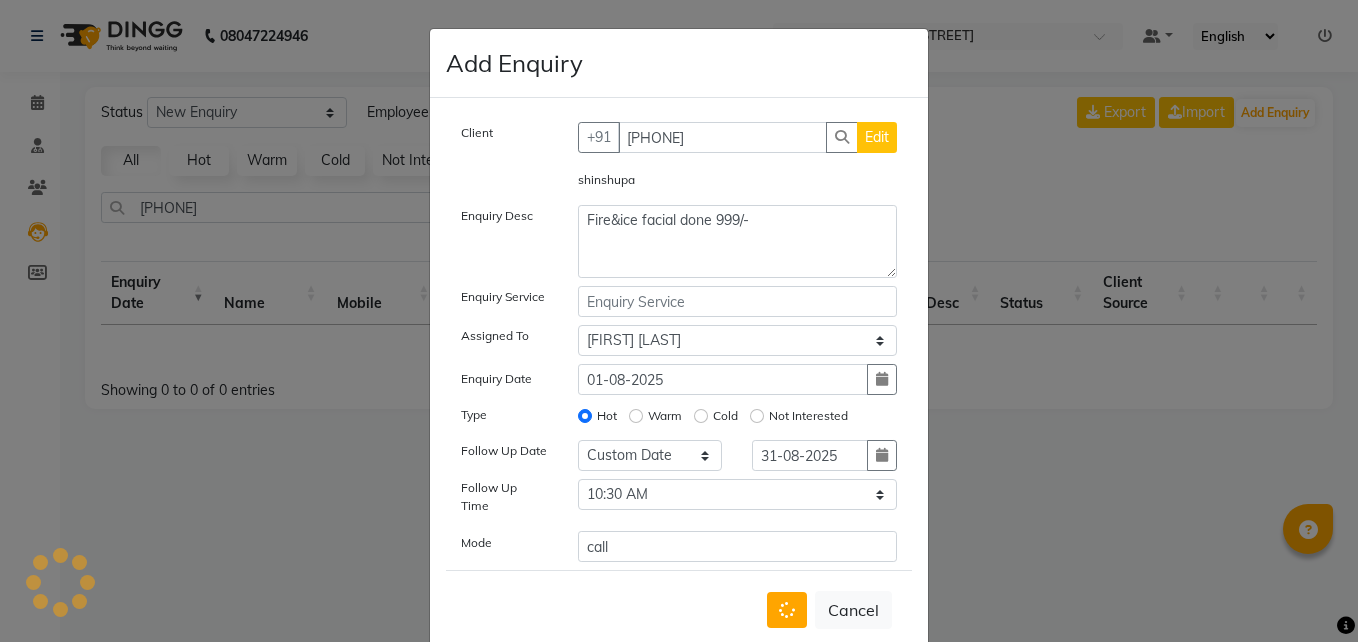 type 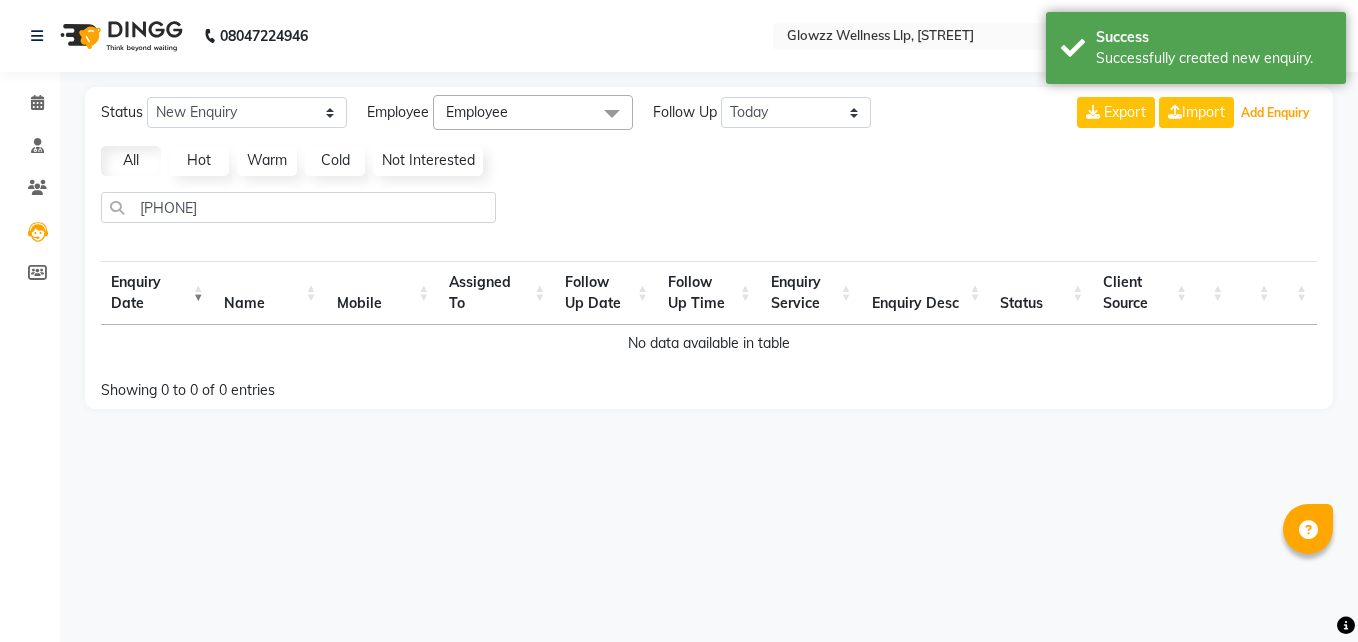 select on "10" 